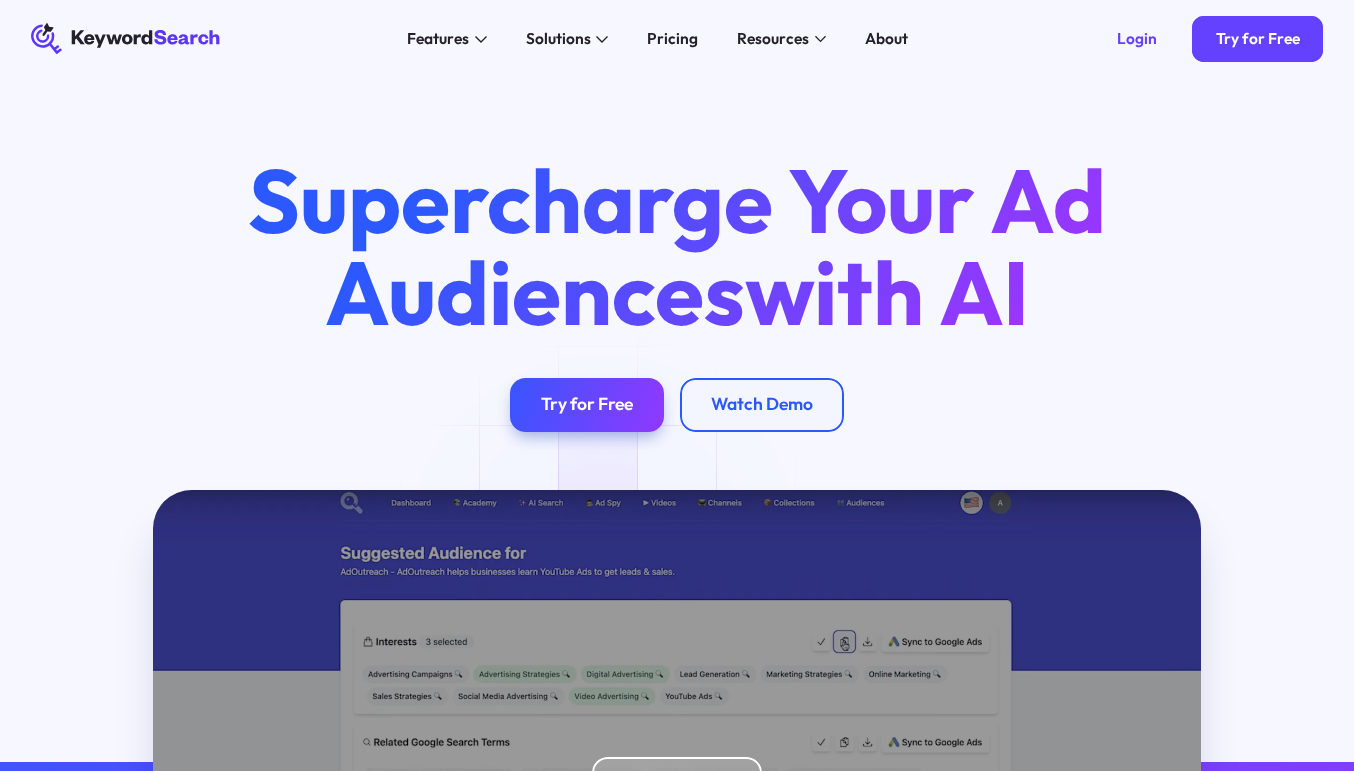 scroll, scrollTop: 0, scrollLeft: 0, axis: both 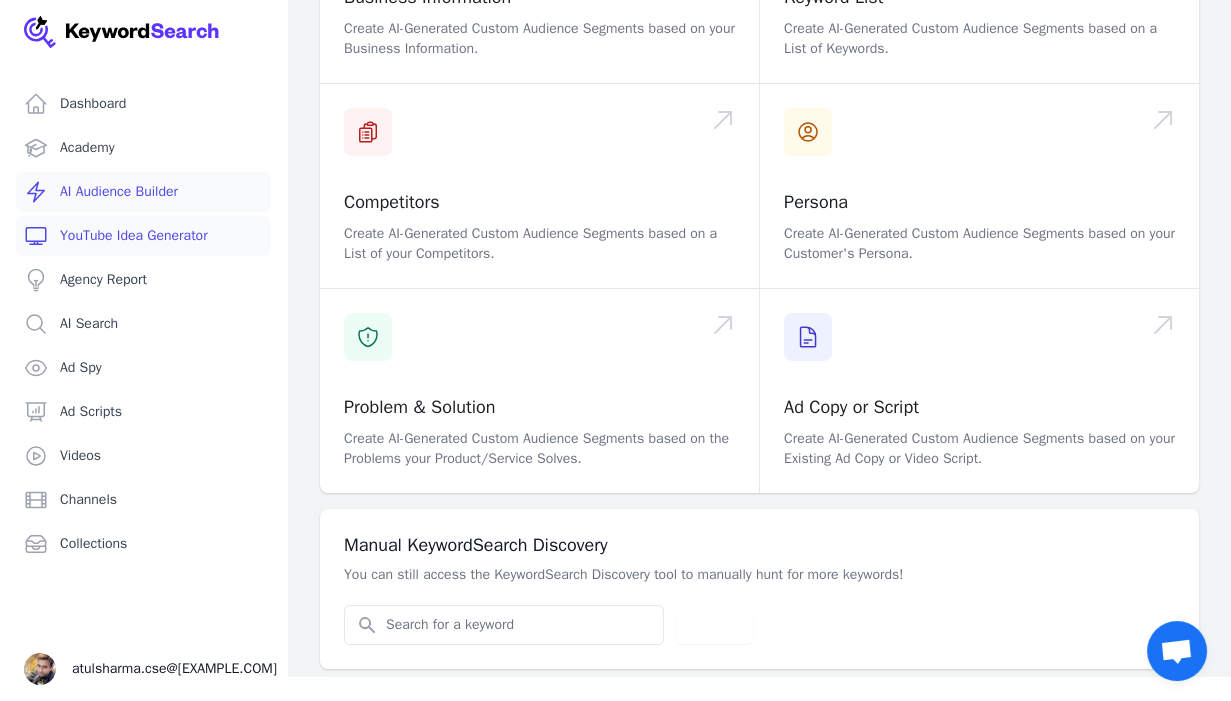 click on "YouTube Idea Generator" at bounding box center (143, 236) 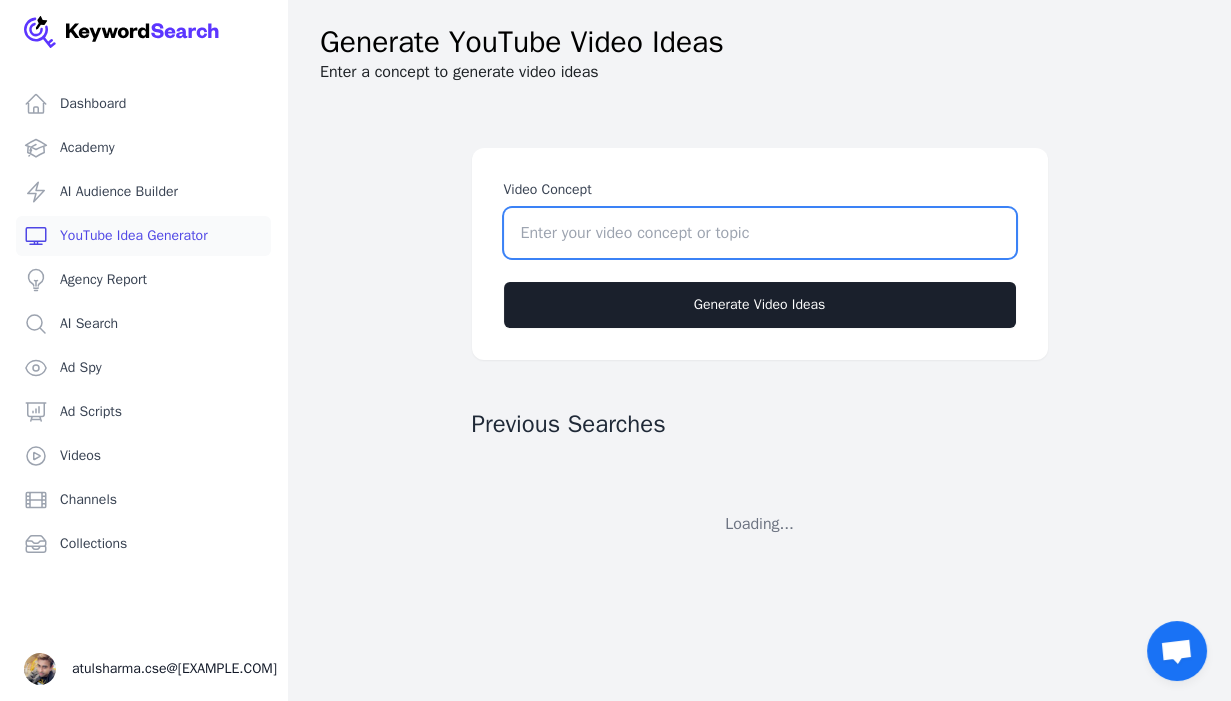 click on "Video Concept" at bounding box center [760, 233] 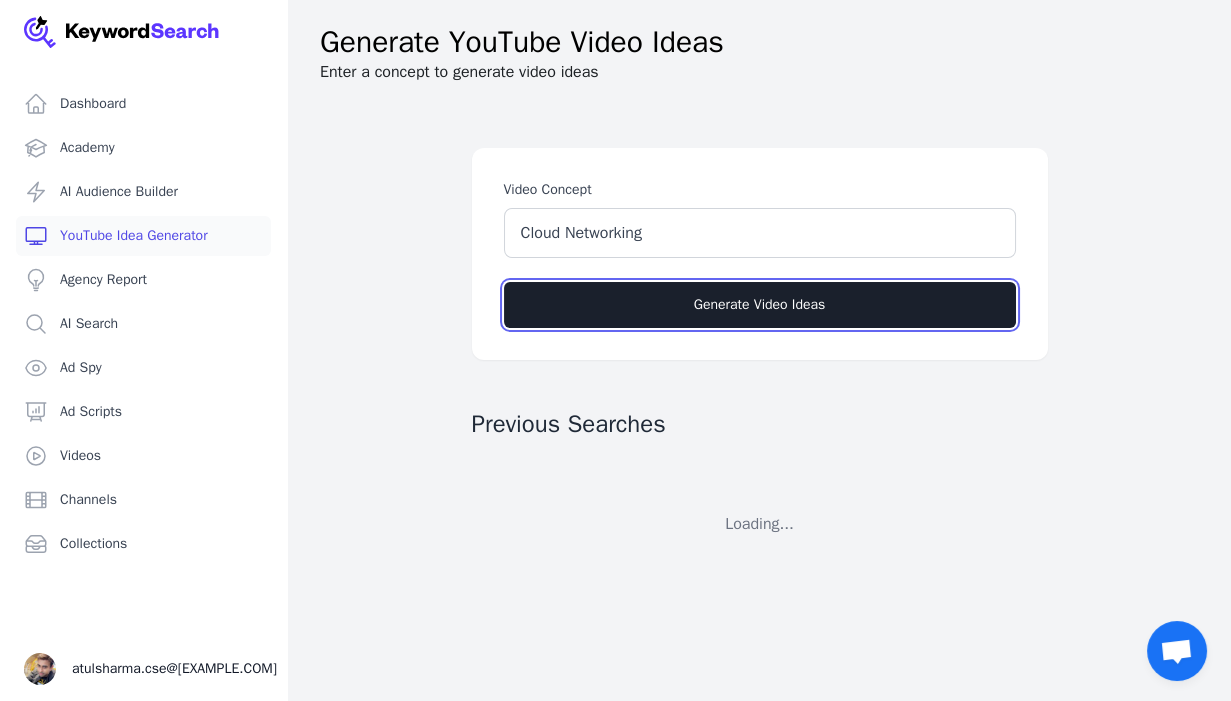 click on "Generate Video Ideas" at bounding box center (760, 305) 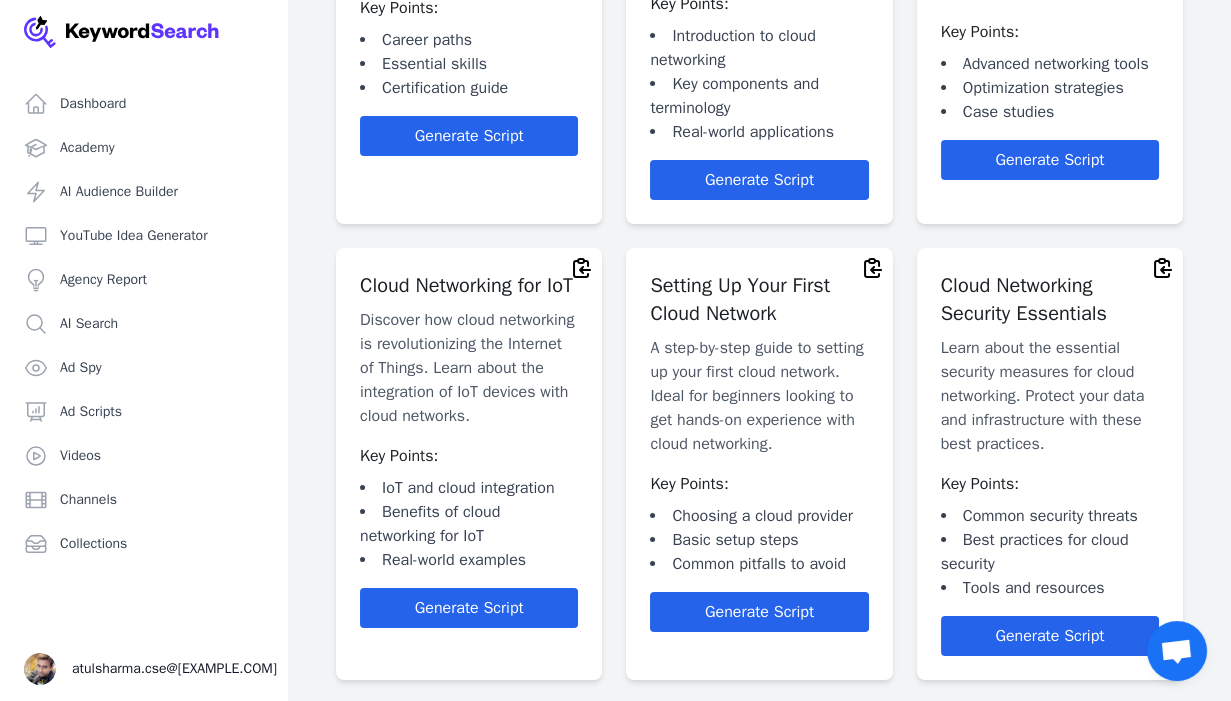 scroll, scrollTop: 0, scrollLeft: 0, axis: both 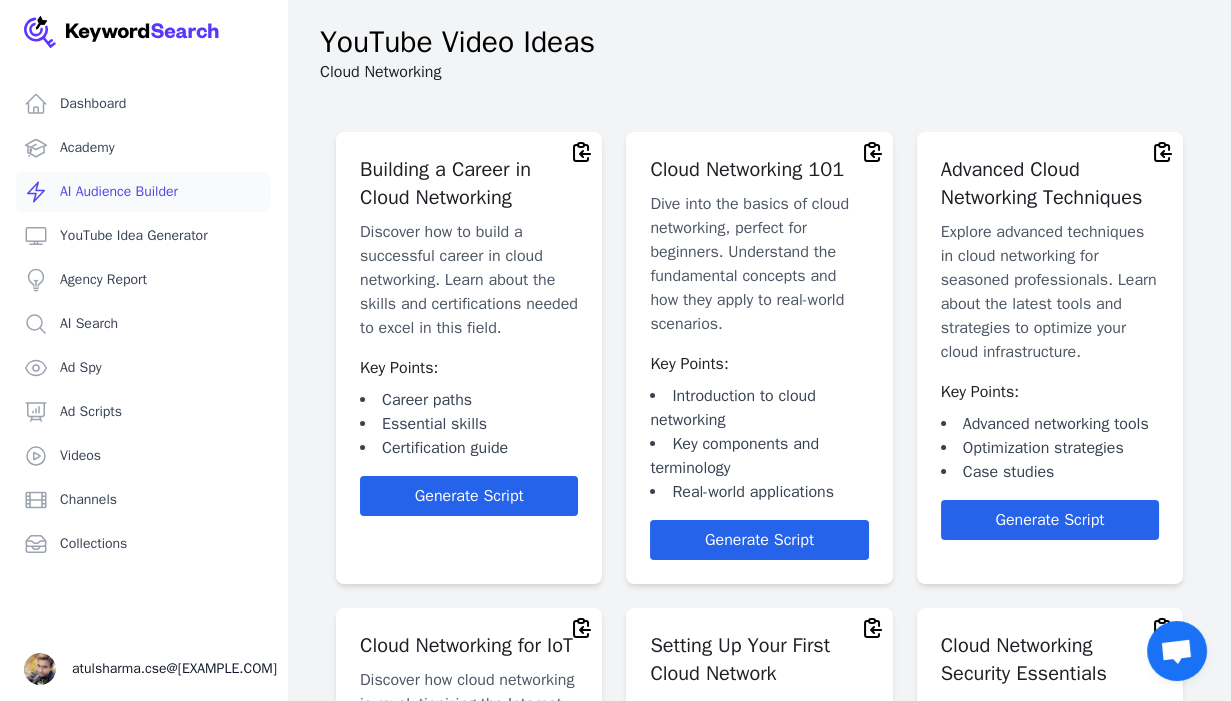 click on "AI Audience Builder" at bounding box center (143, 192) 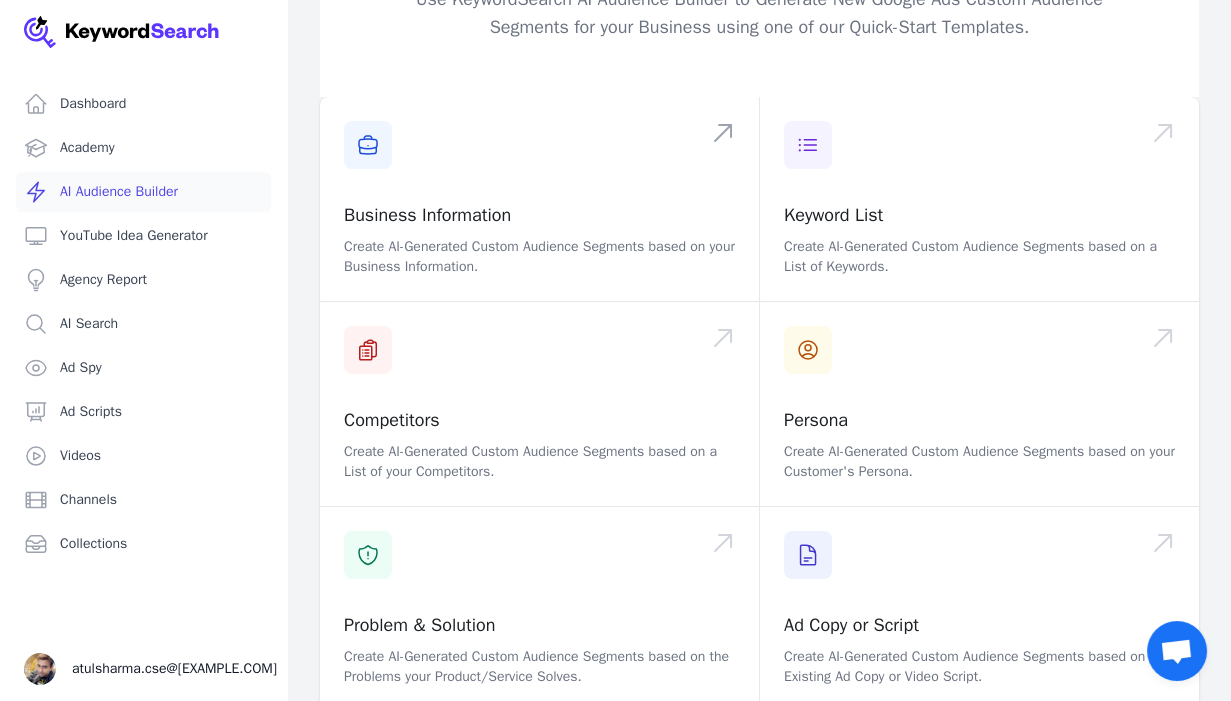 scroll, scrollTop: 0, scrollLeft: 0, axis: both 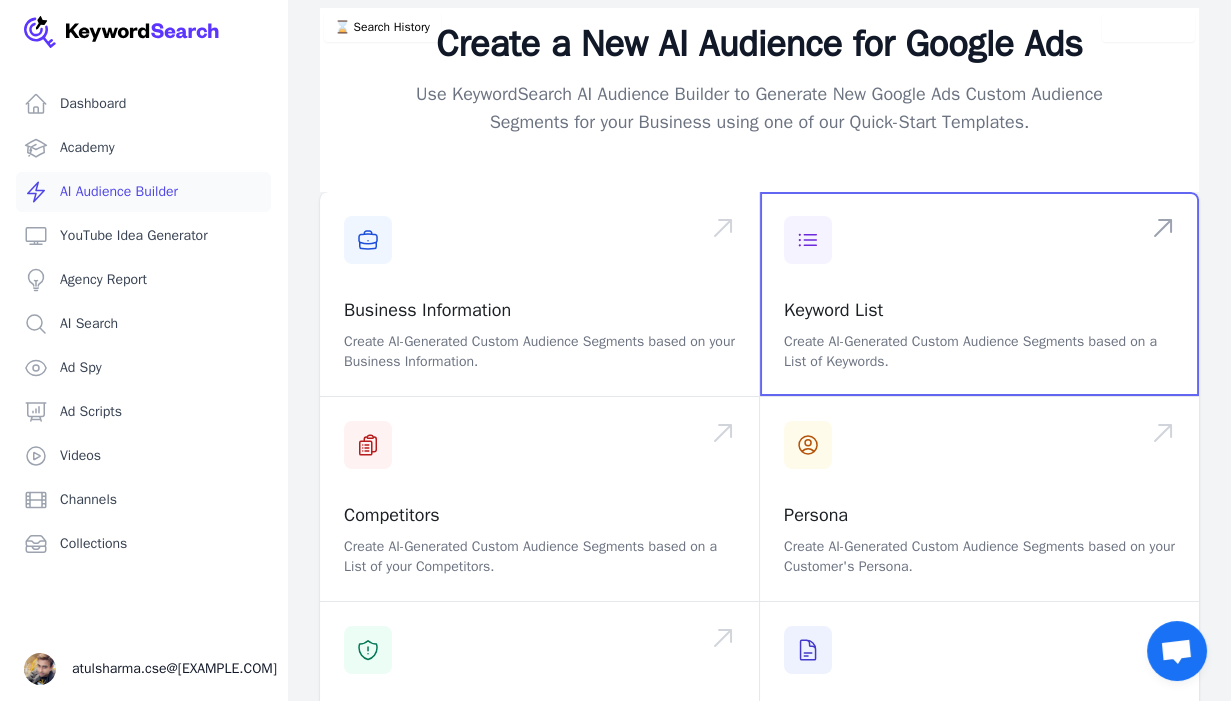 click at bounding box center [979, 294] 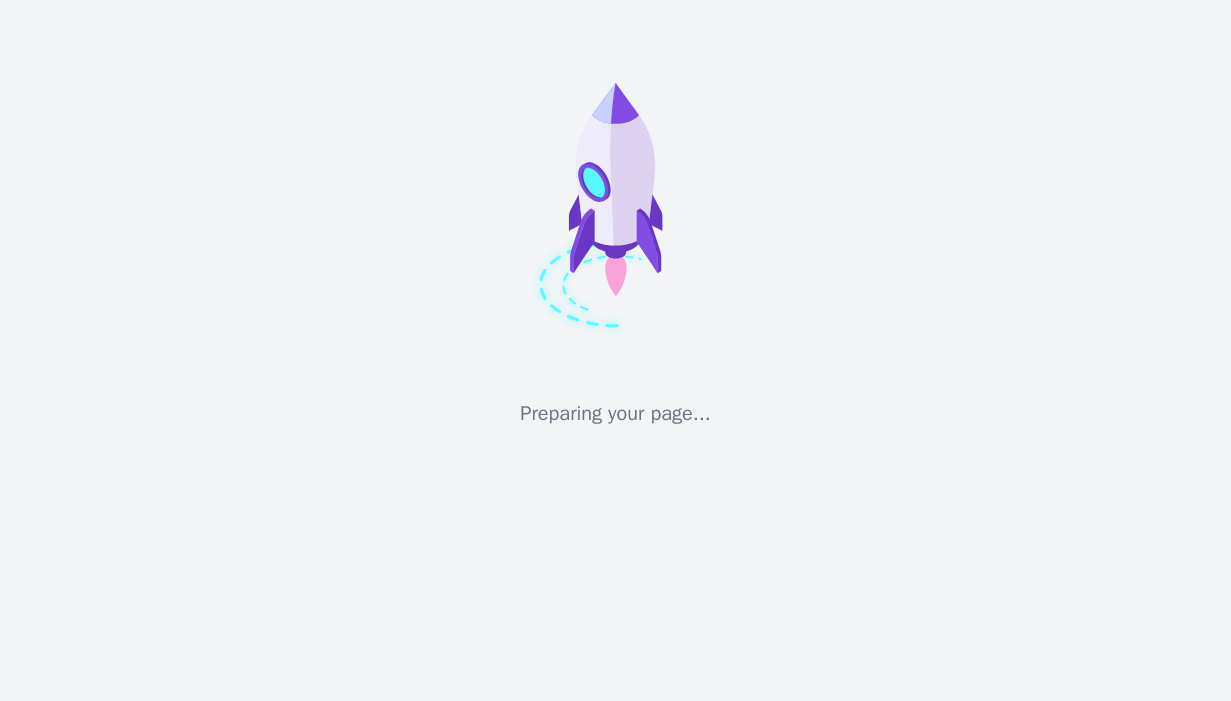 scroll, scrollTop: 0, scrollLeft: 0, axis: both 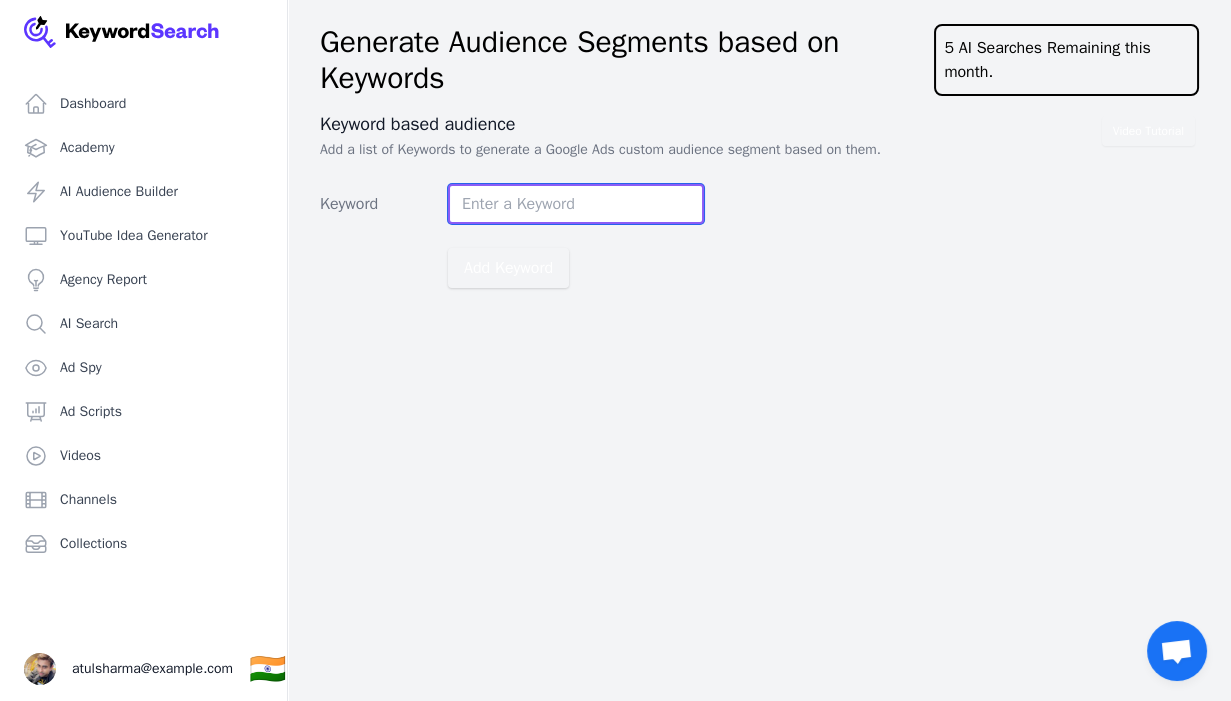 click on "Keyword" at bounding box center [576, 204] 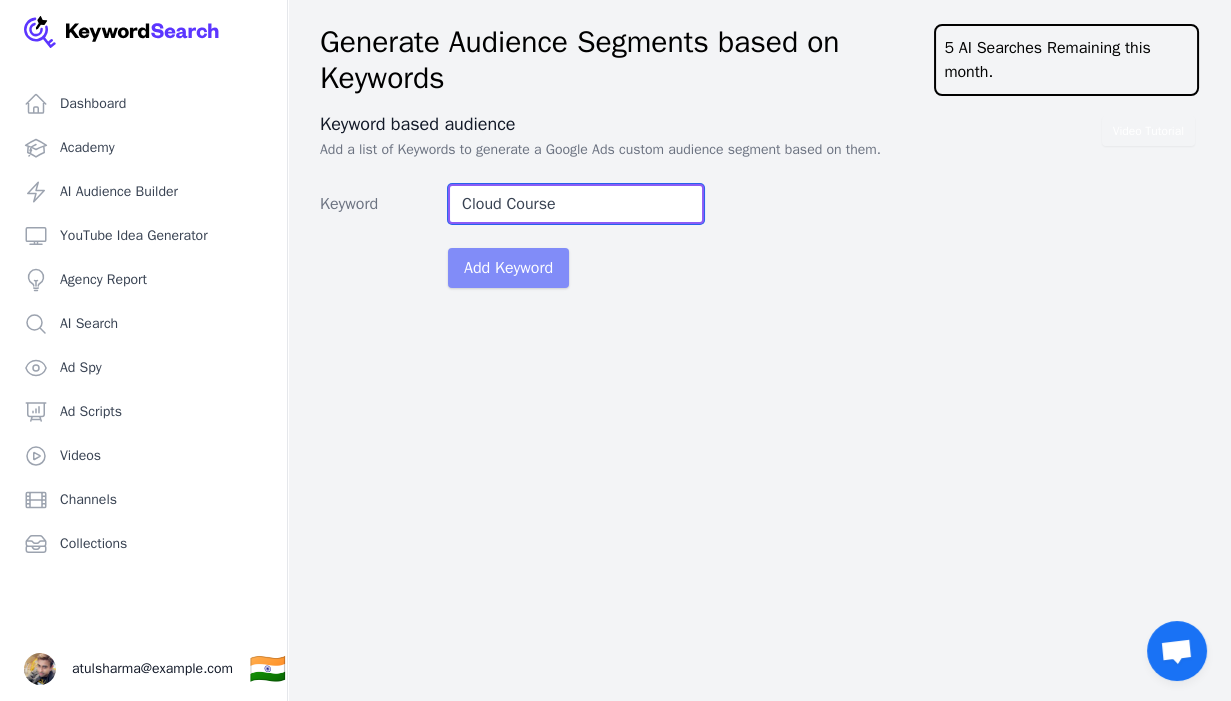 type on "Cloud Course" 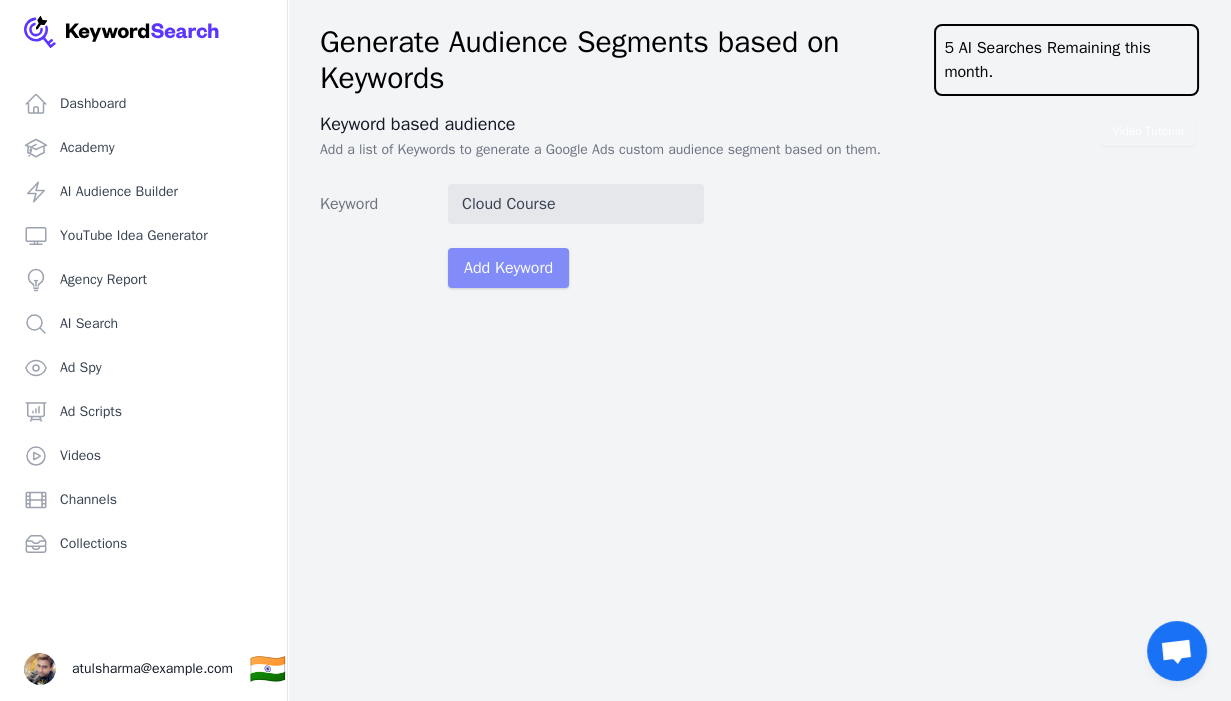 click on "Add Keyword" at bounding box center [508, 268] 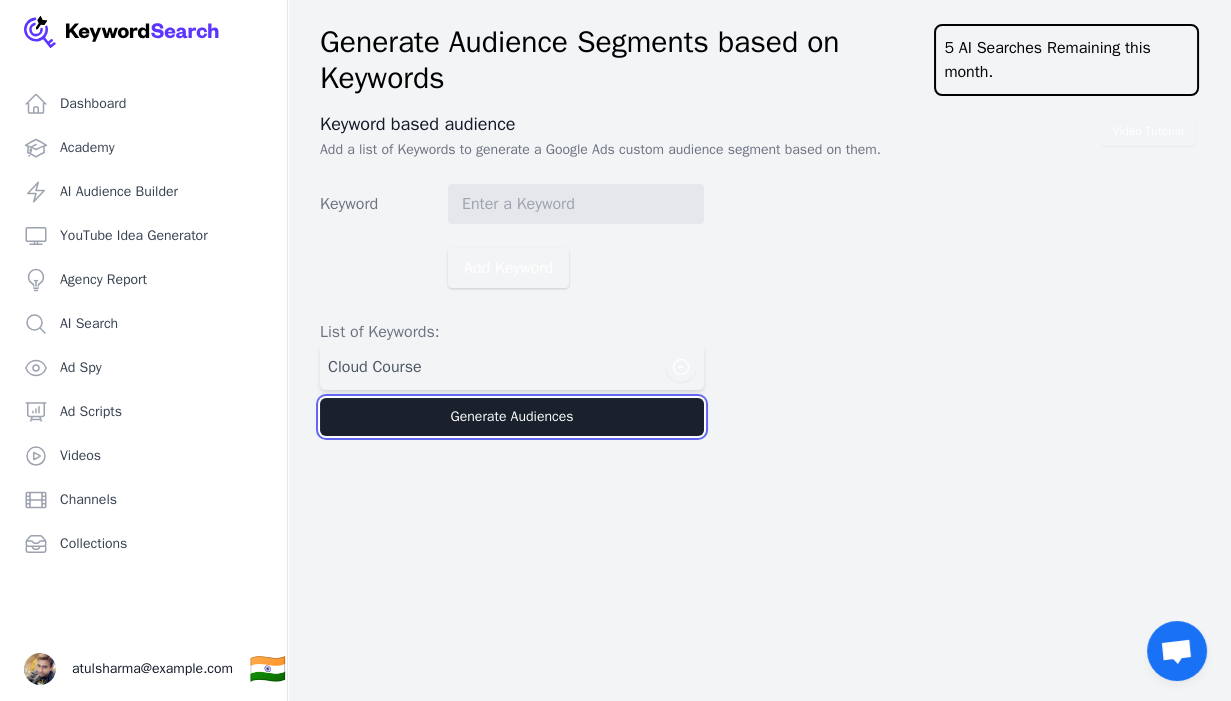 click on "Generate Audiences" at bounding box center [512, 417] 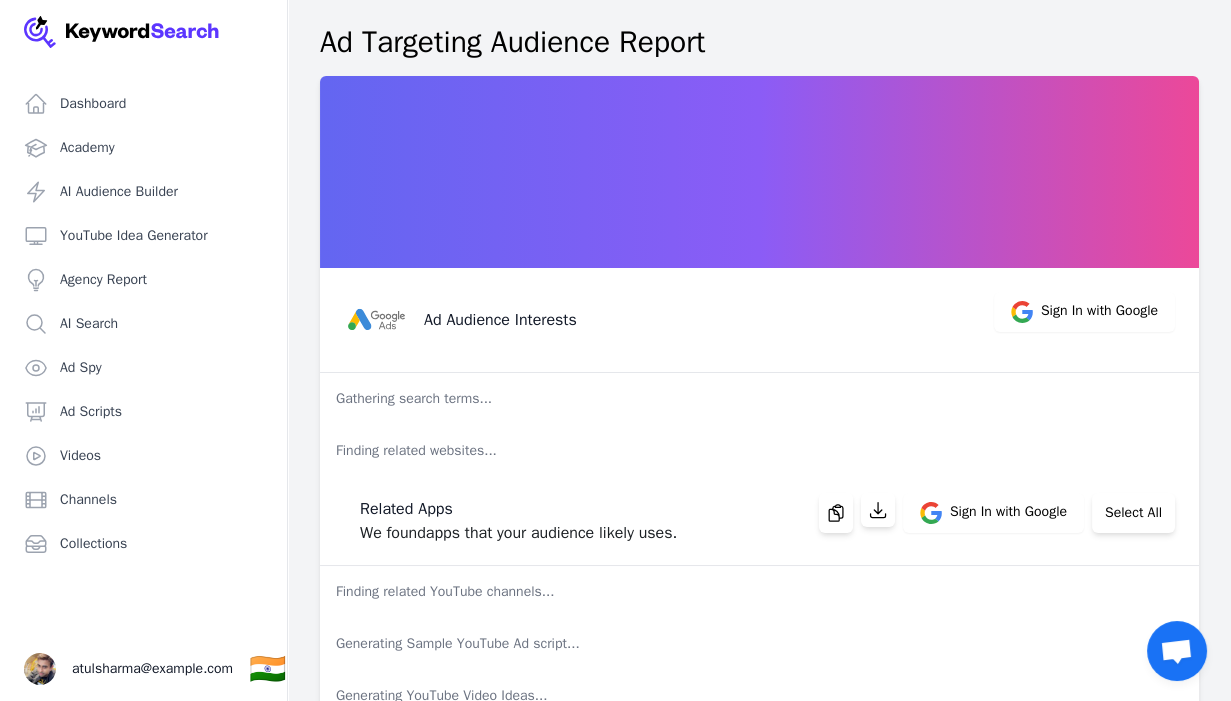 scroll, scrollTop: 52, scrollLeft: 0, axis: vertical 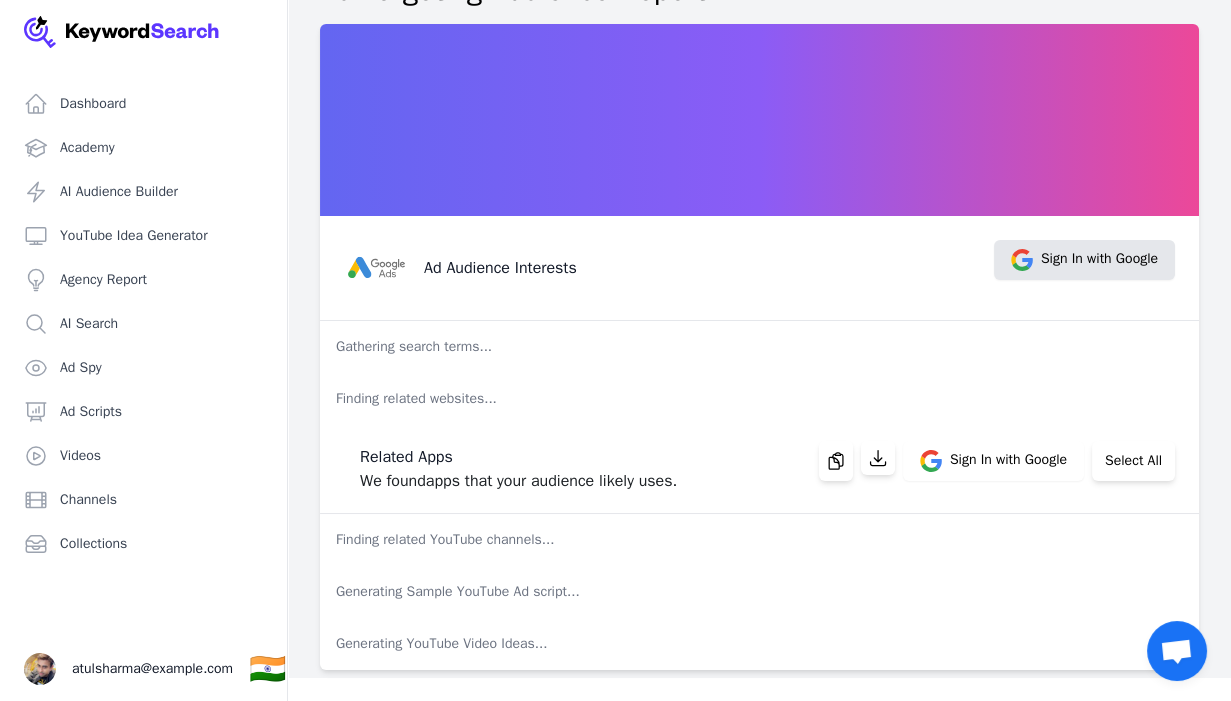 click on "Sign In with Google" at bounding box center (1099, 260) 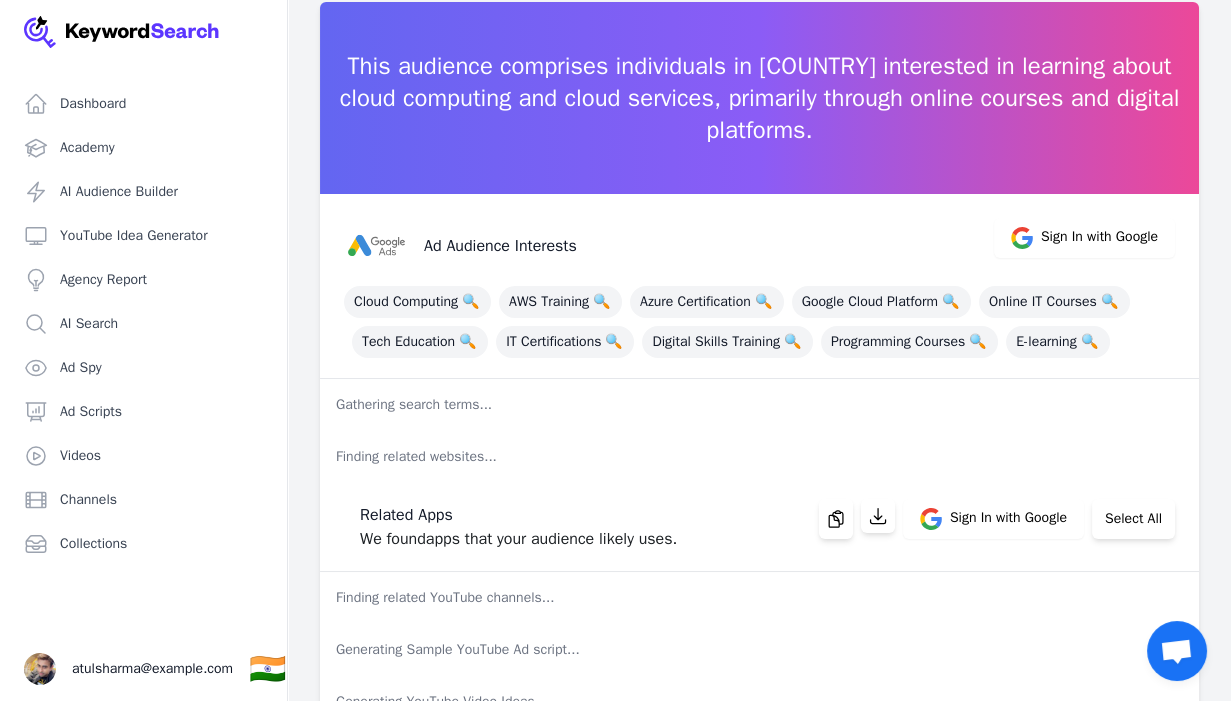 scroll, scrollTop: 118, scrollLeft: 0, axis: vertical 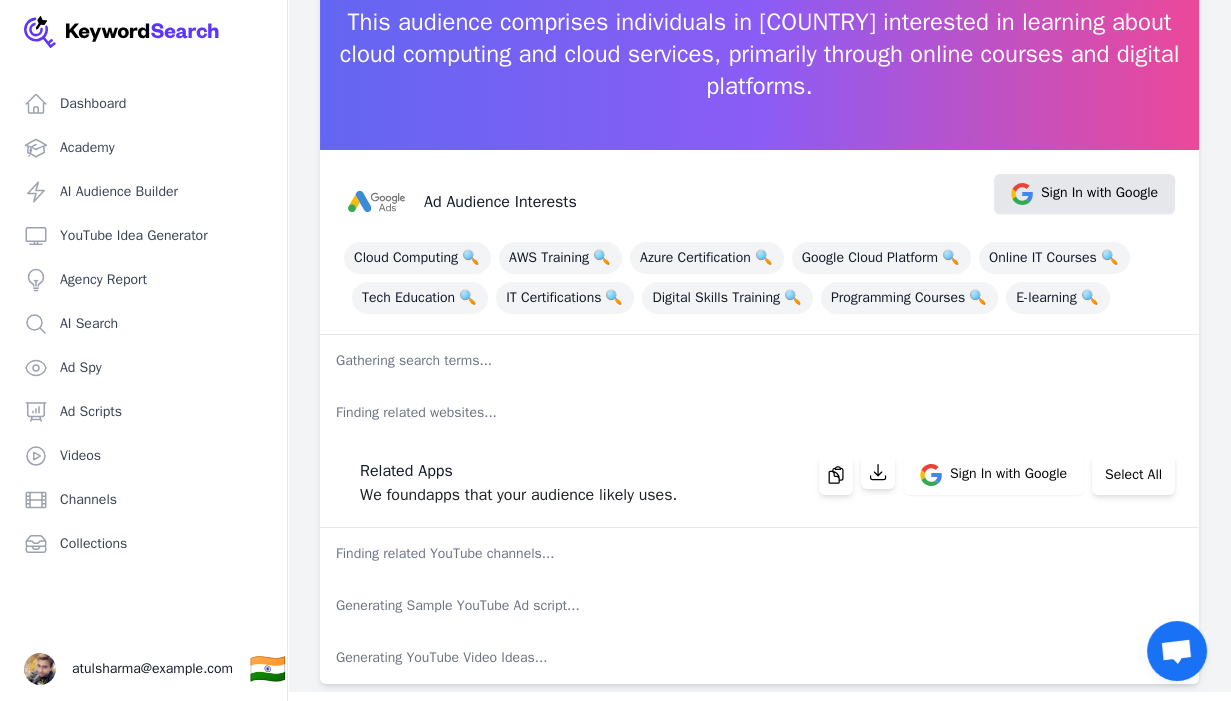 click on "Sign In with Google" at bounding box center (1084, 194) 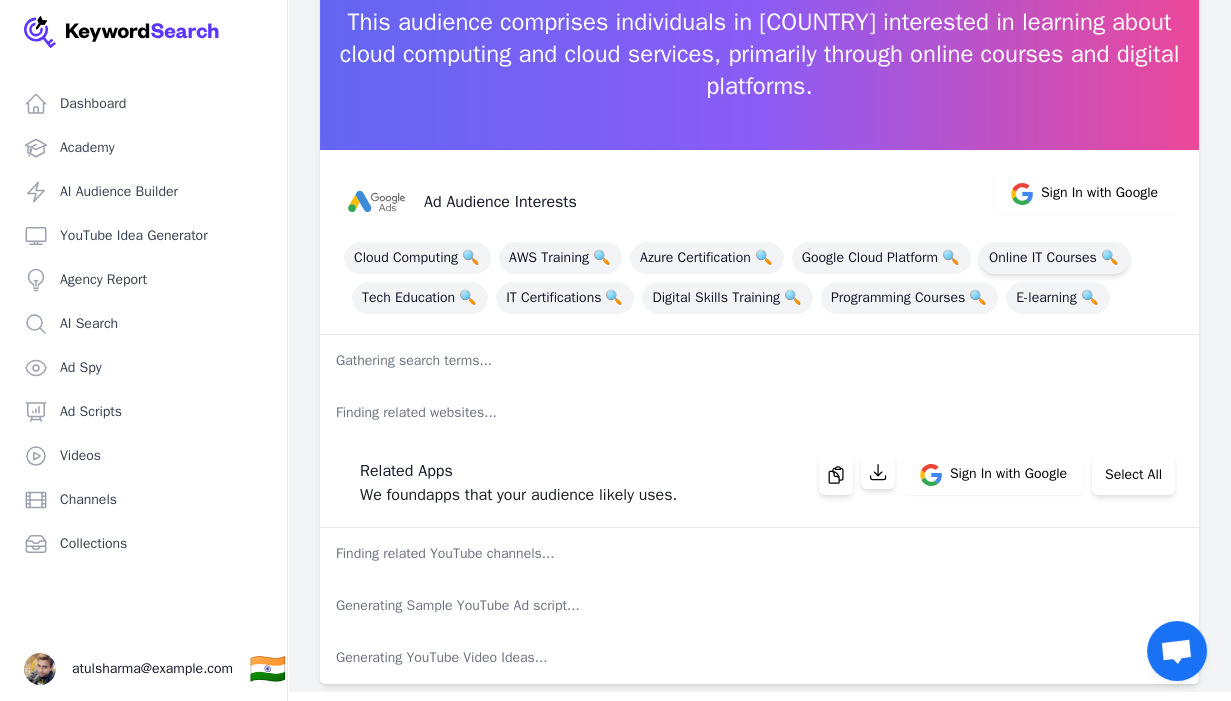 click on "Online IT Courses 🔍" at bounding box center (1054, 258) 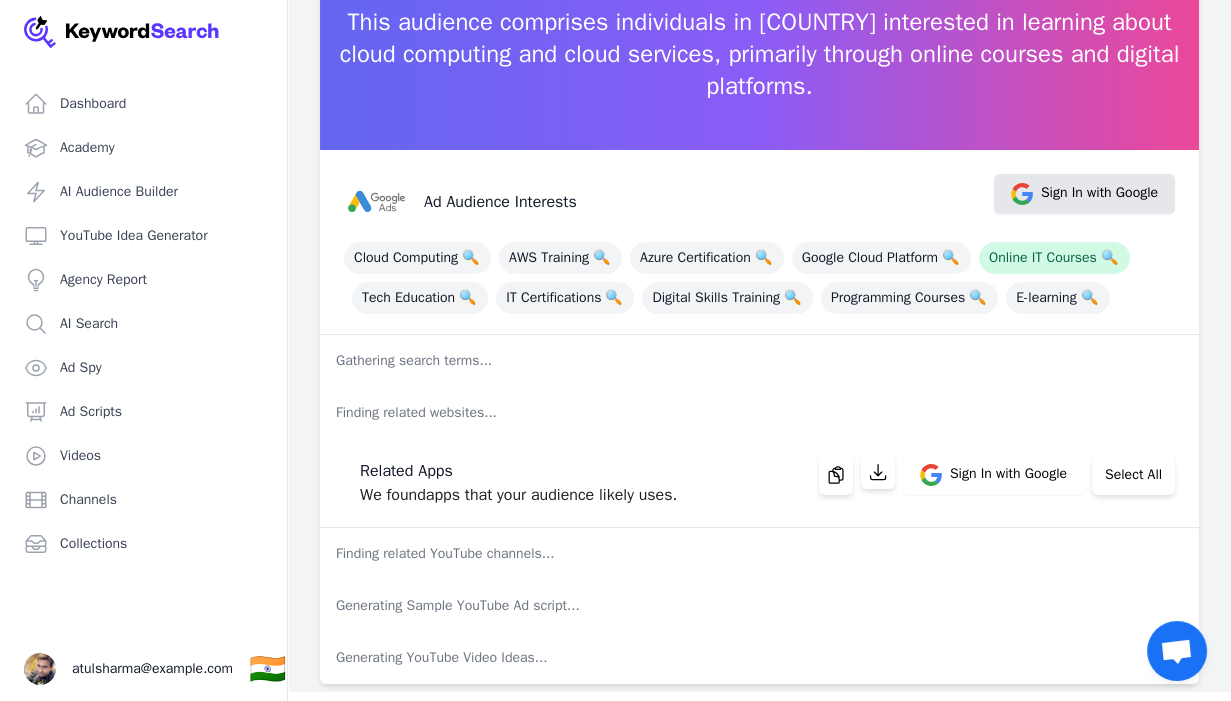 click on "Sign In with Google" at bounding box center [1099, 194] 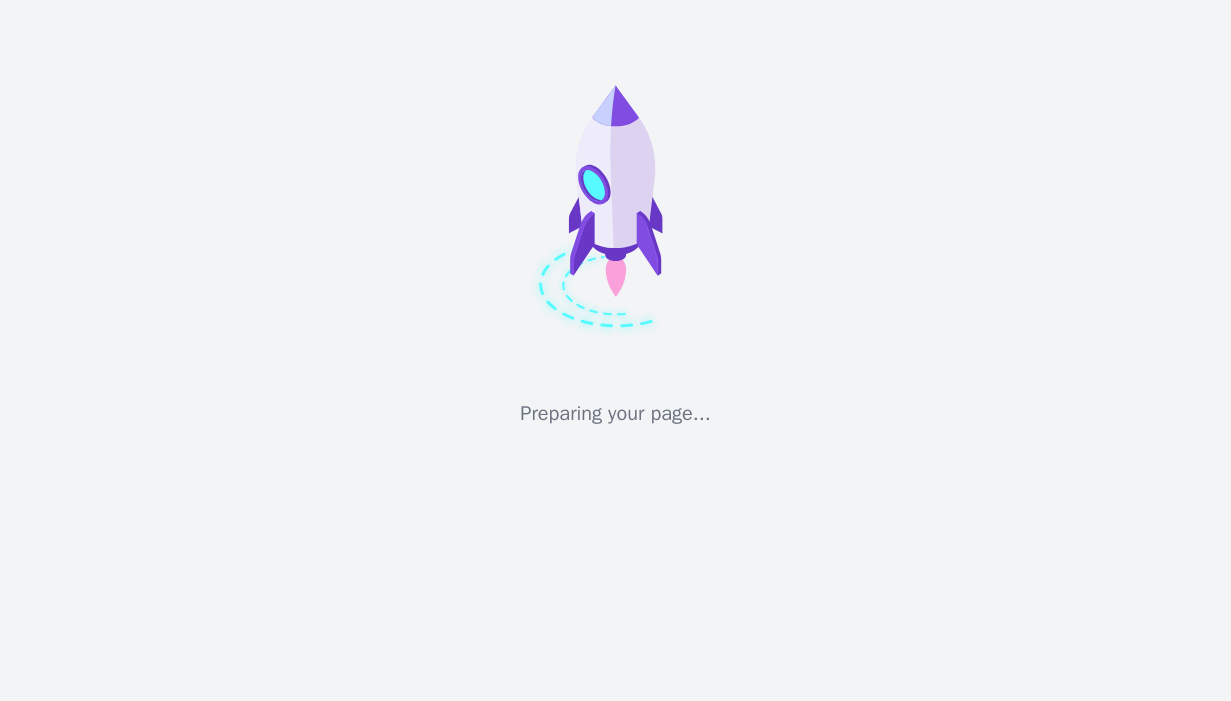 scroll, scrollTop: 0, scrollLeft: 0, axis: both 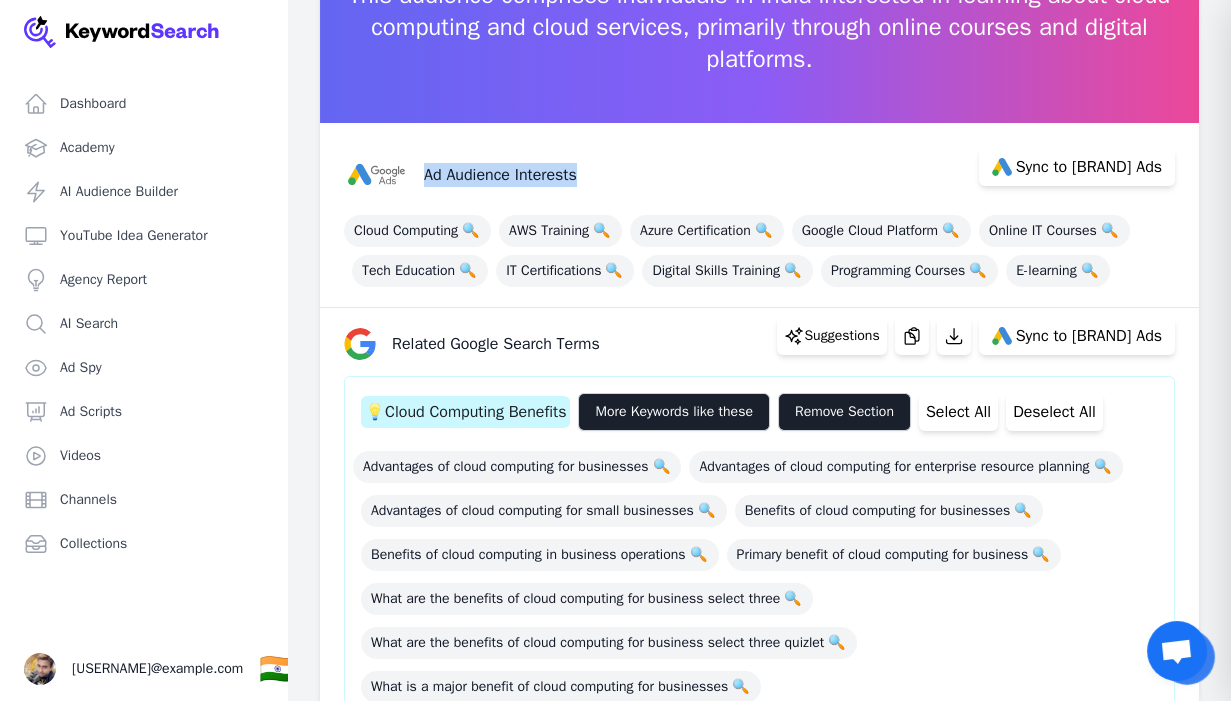 drag, startPoint x: 428, startPoint y: 175, endPoint x: 611, endPoint y: 175, distance: 183 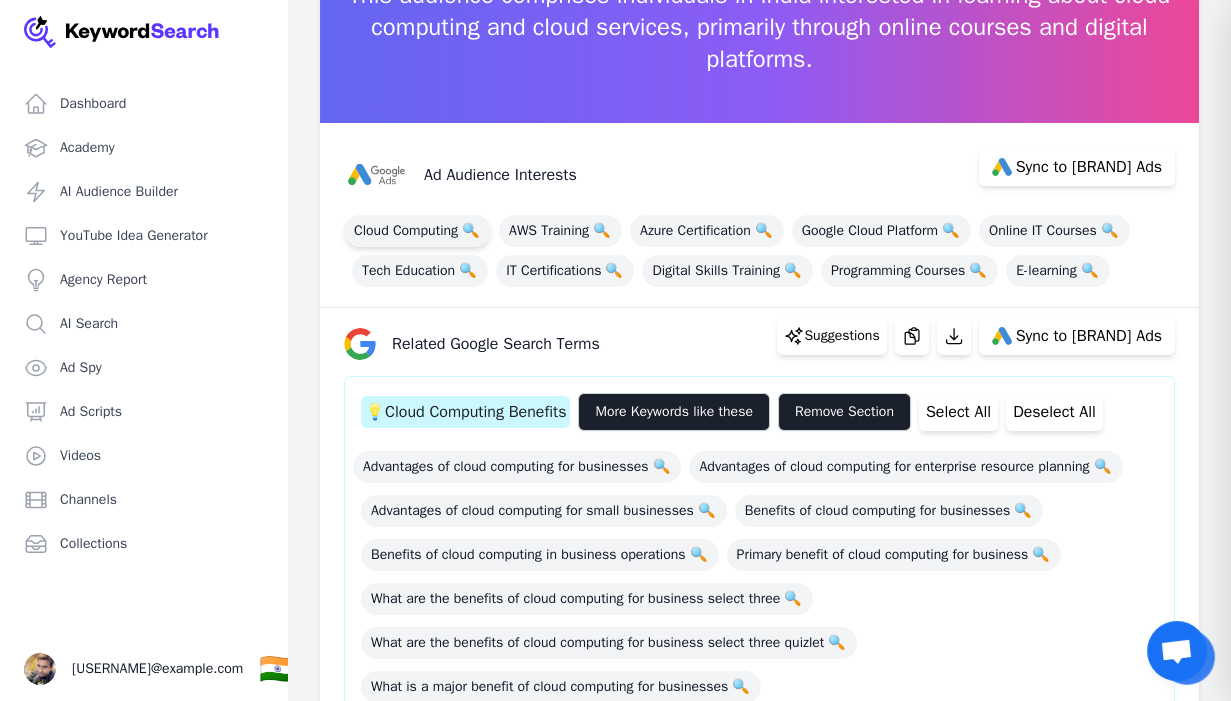 click on "Cloud Computing 🔍" at bounding box center (417, 231) 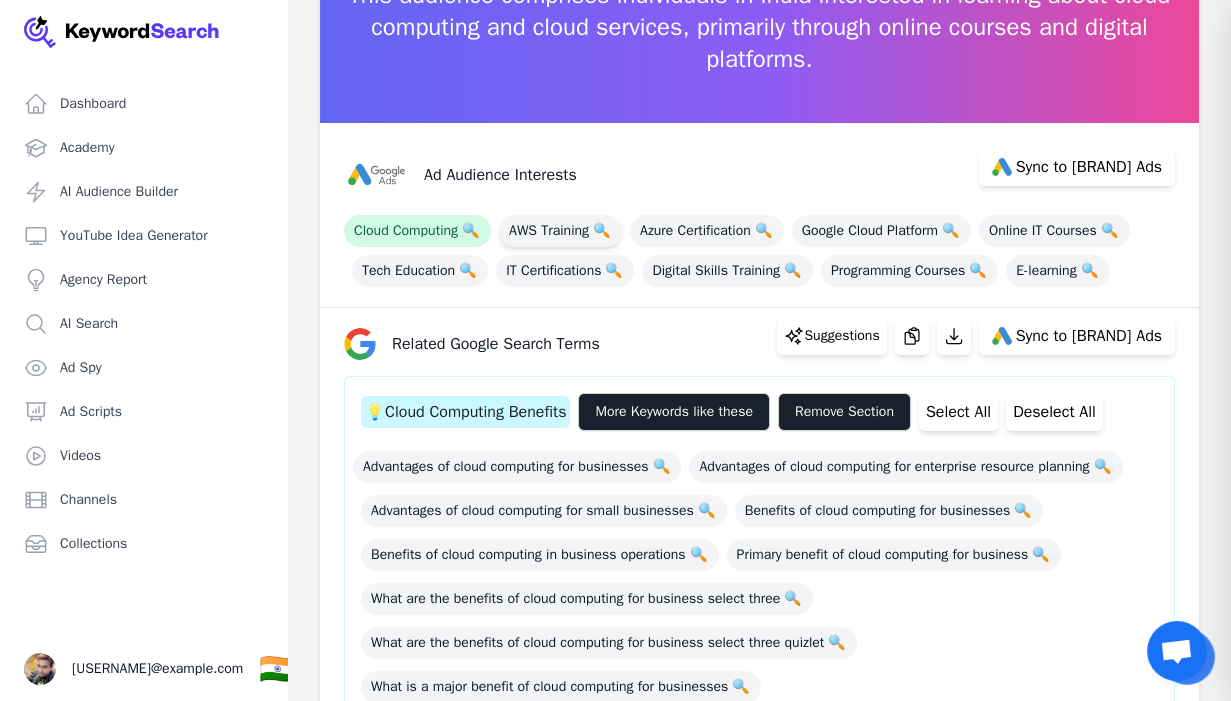 click on "AWS Training 🔍" at bounding box center [560, 231] 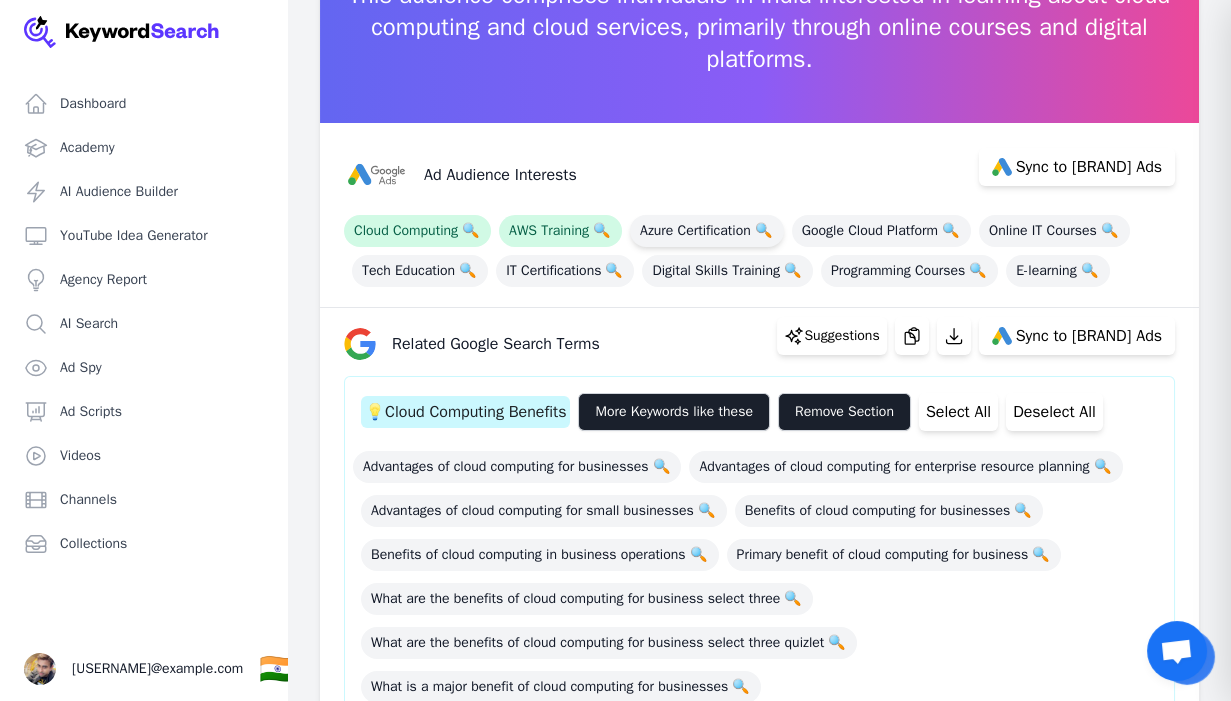 click on "Azure Certification 🔍" at bounding box center [707, 231] 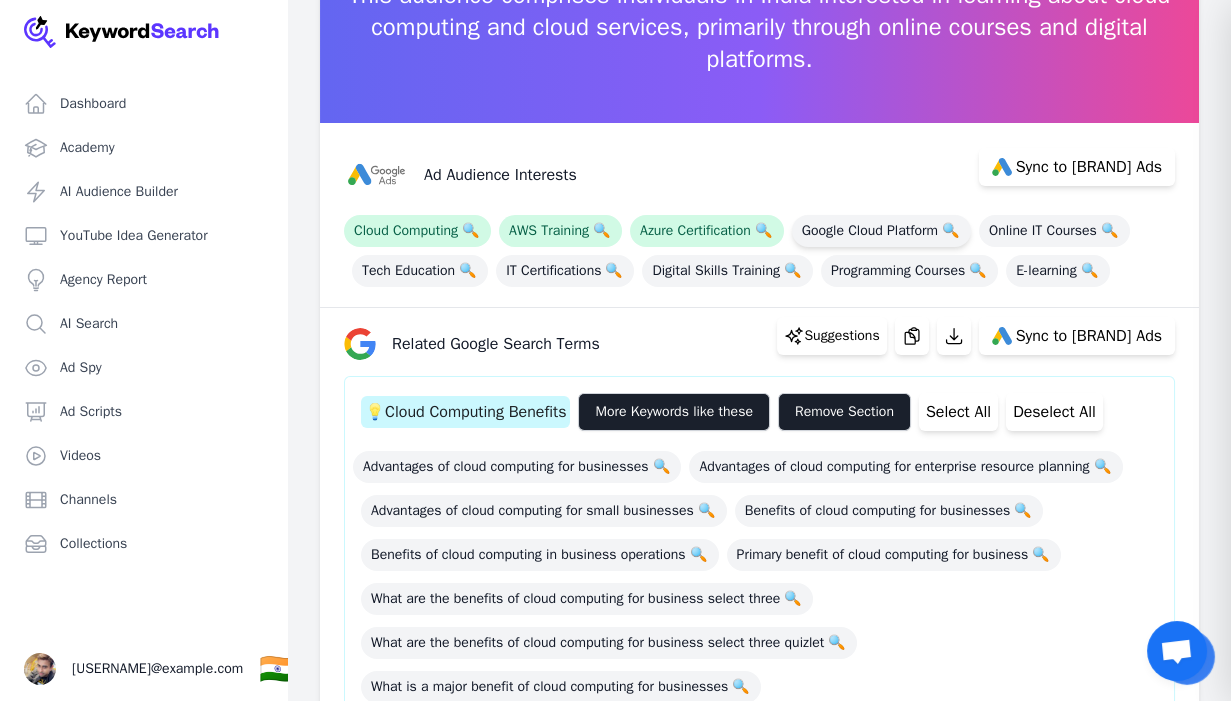 click on "Google Cloud Platform 🔍" at bounding box center [881, 231] 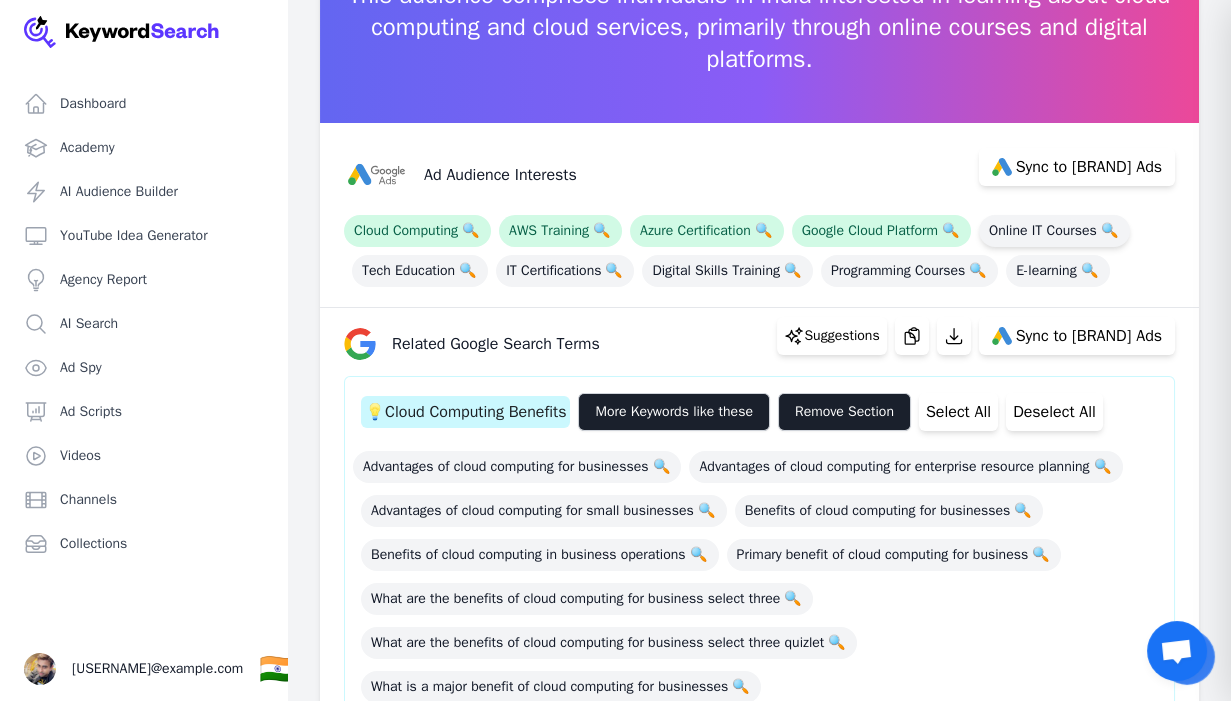 click on "Online IT Courses 🔍" at bounding box center (1054, 231) 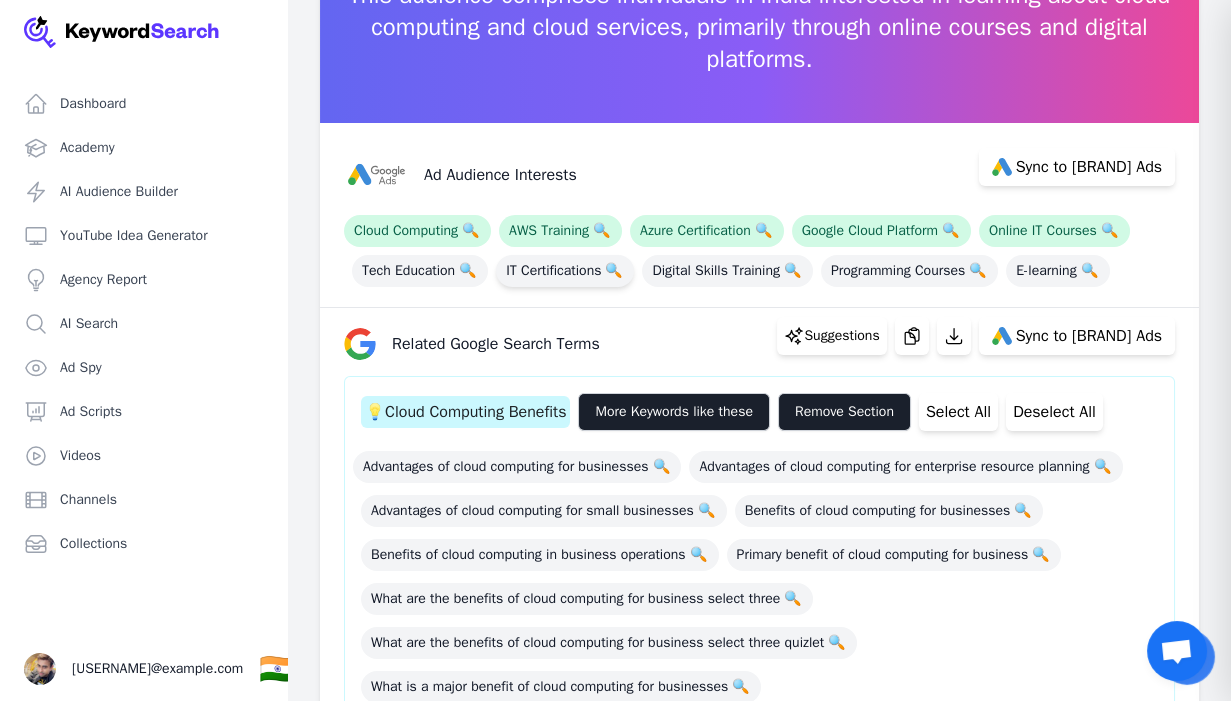 click on "IT Certifications 🔍" at bounding box center (565, 271) 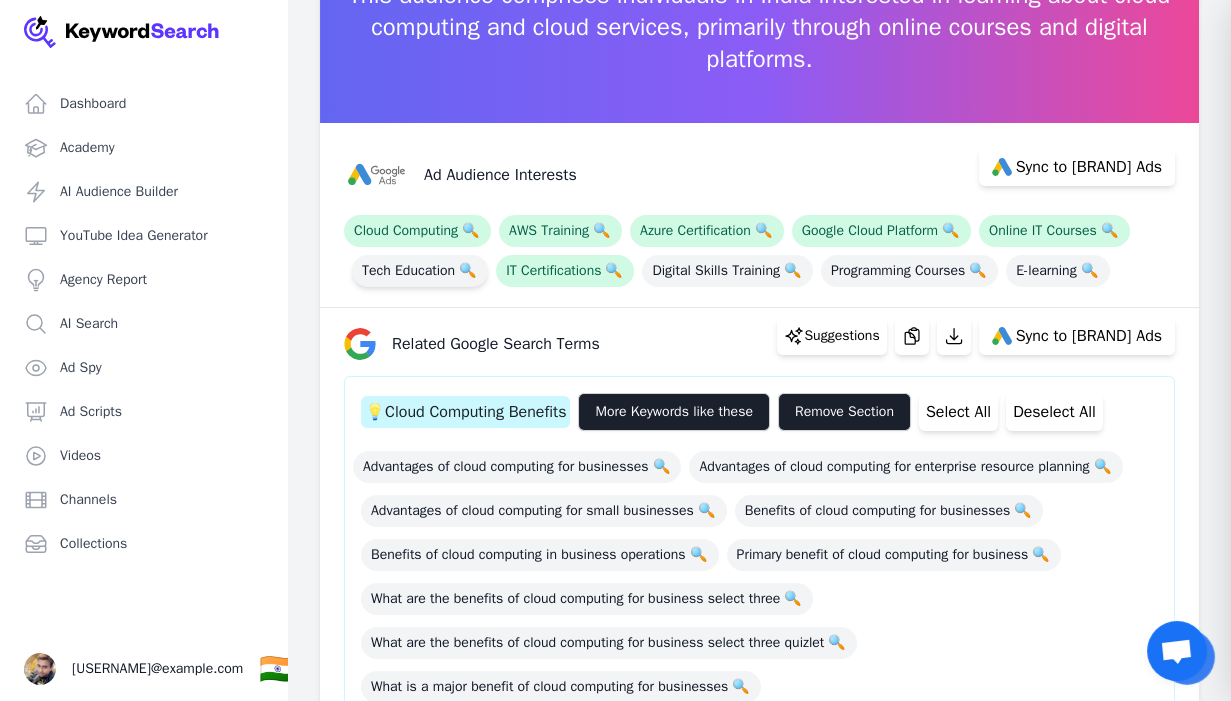click on "Tech Education 🔍" at bounding box center (420, 271) 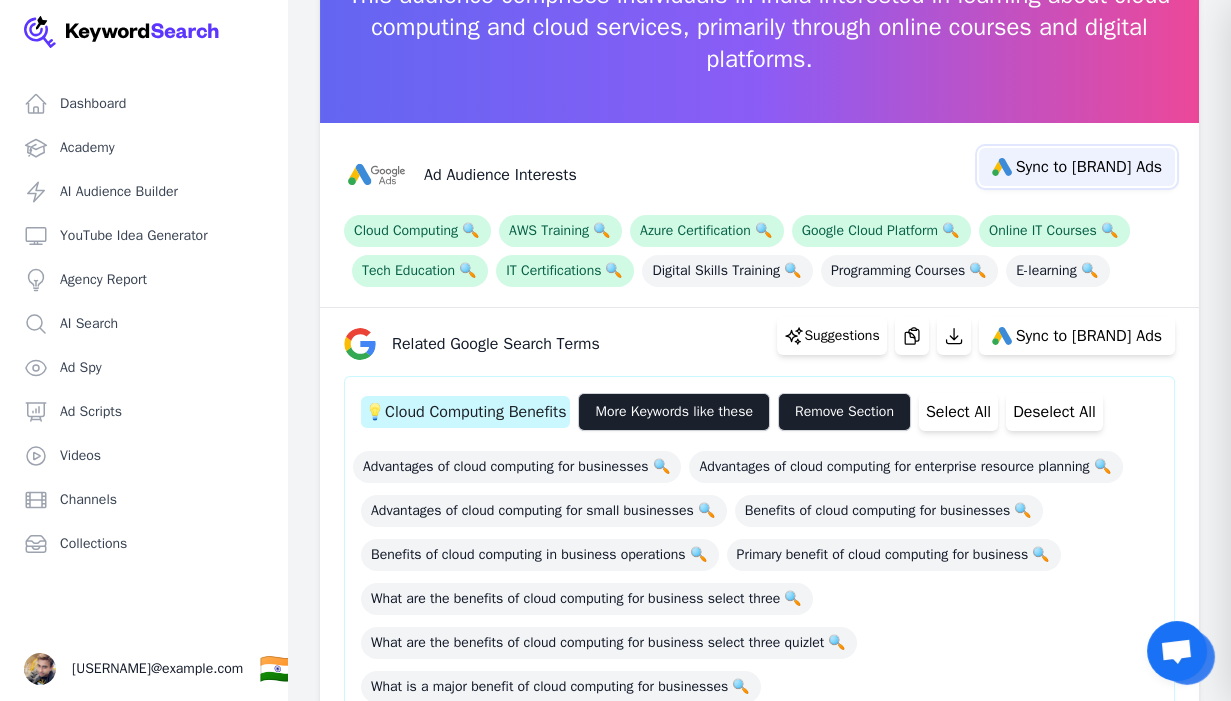 click on "Sync to [BRAND] Ads" at bounding box center (1089, 167) 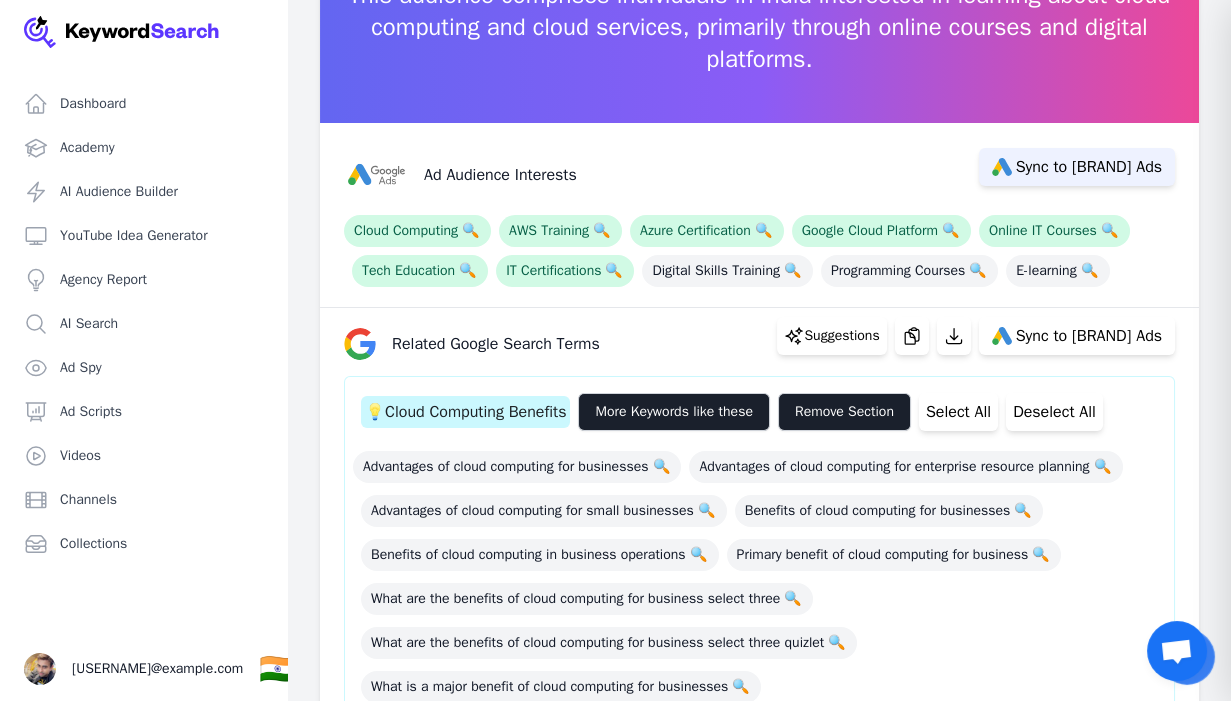 select on "interestsOrPurchaseIntentions" 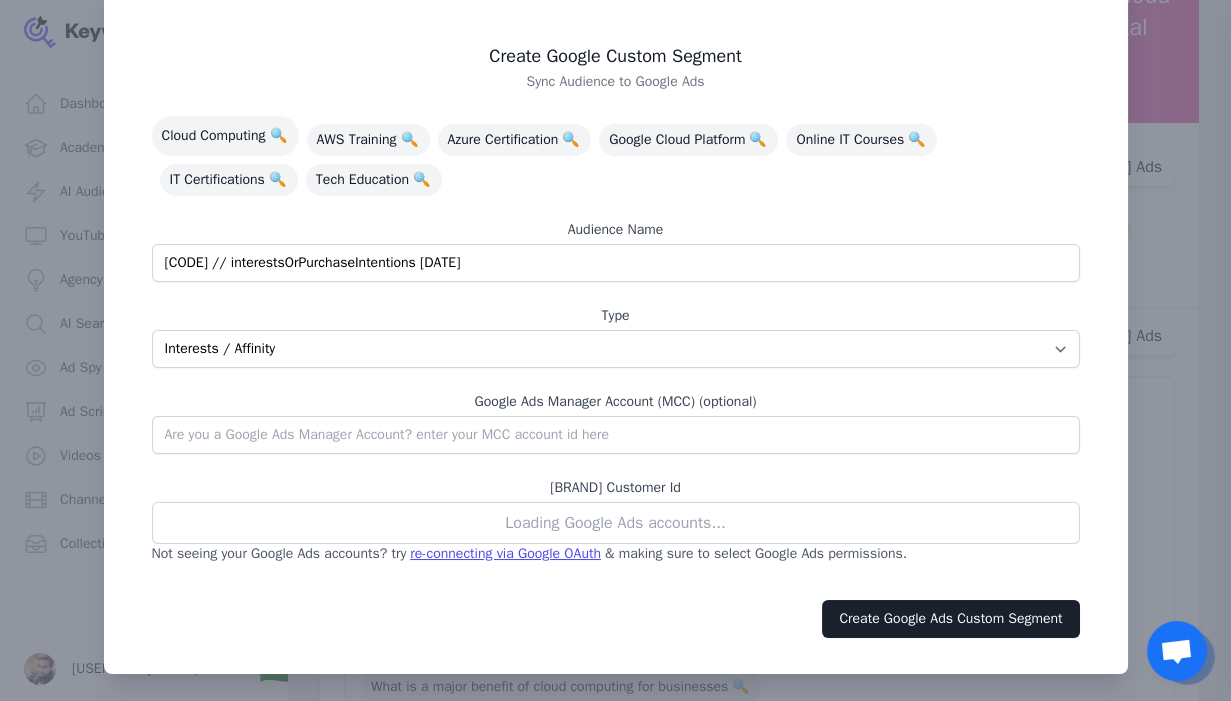 scroll, scrollTop: 64, scrollLeft: 0, axis: vertical 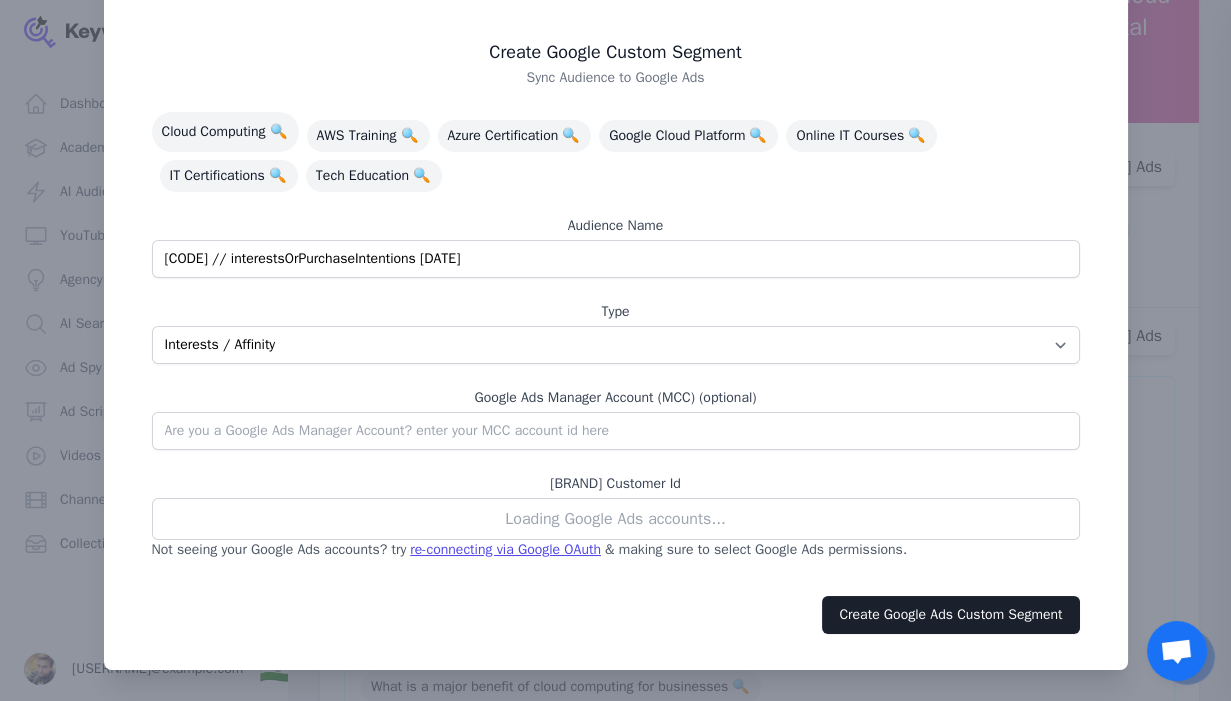 drag, startPoint x: 554, startPoint y: 264, endPoint x: 118, endPoint y: 263, distance: 436.00116 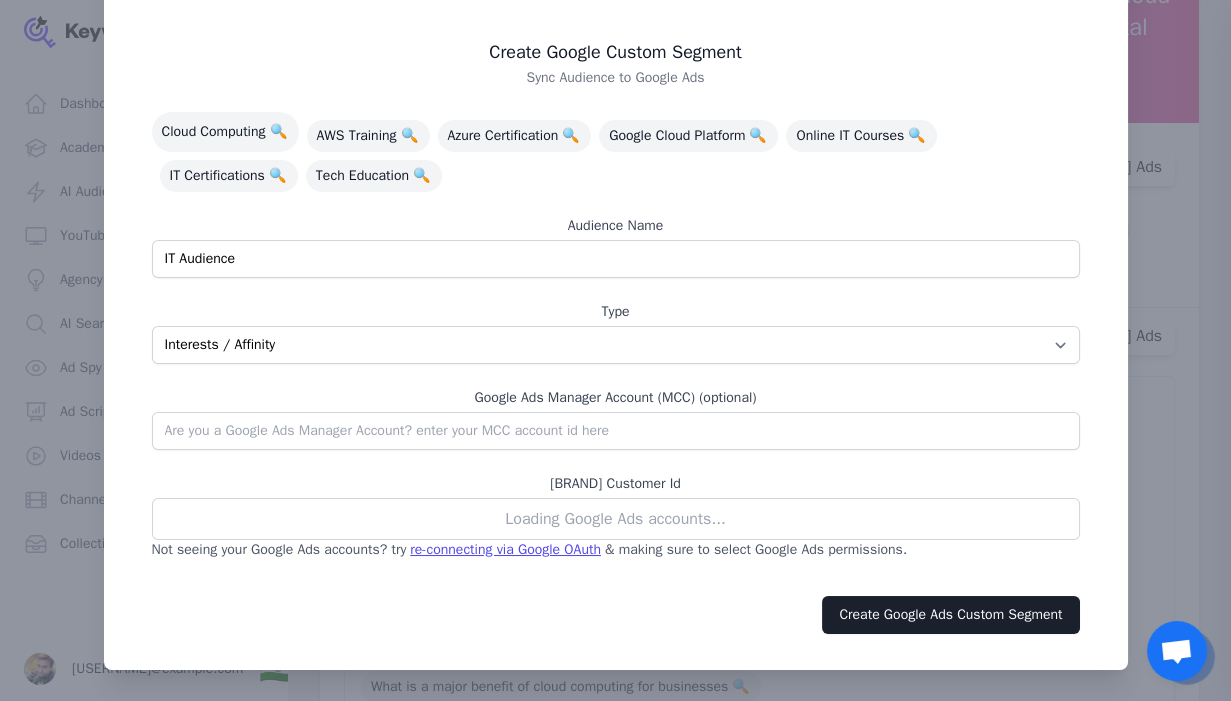 type on "IT Audience" 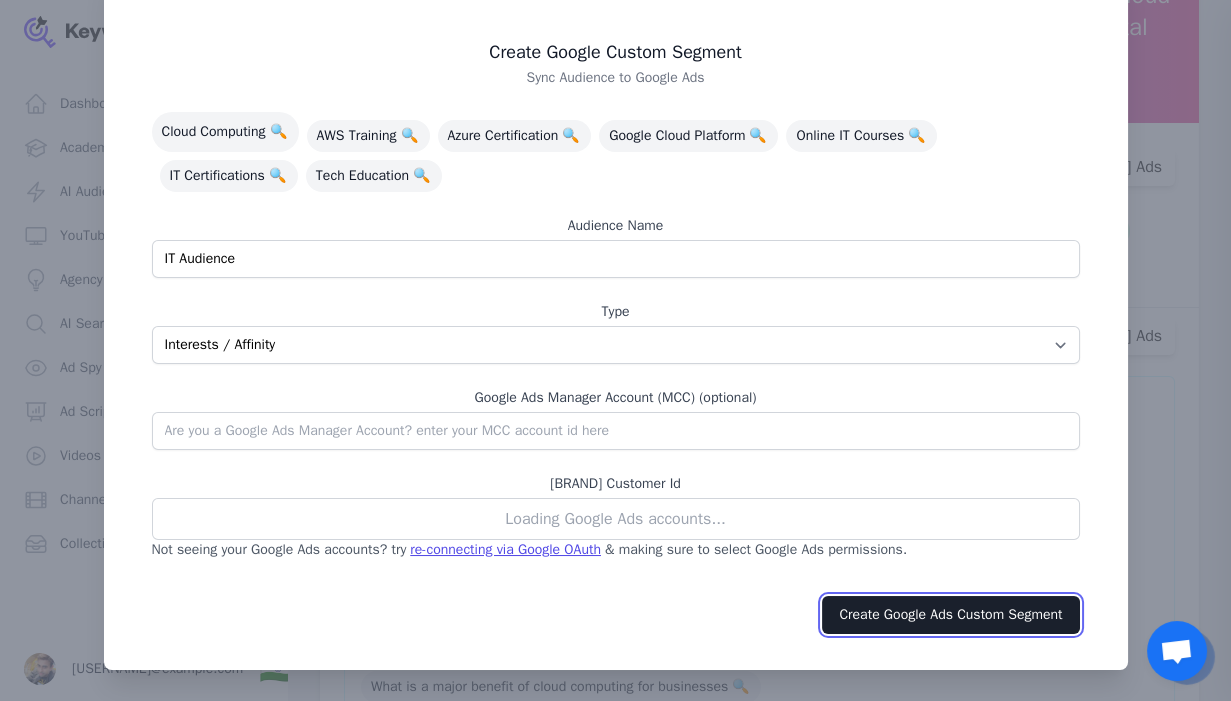 click on "Create Google Ads Custom Segment" at bounding box center (950, 615) 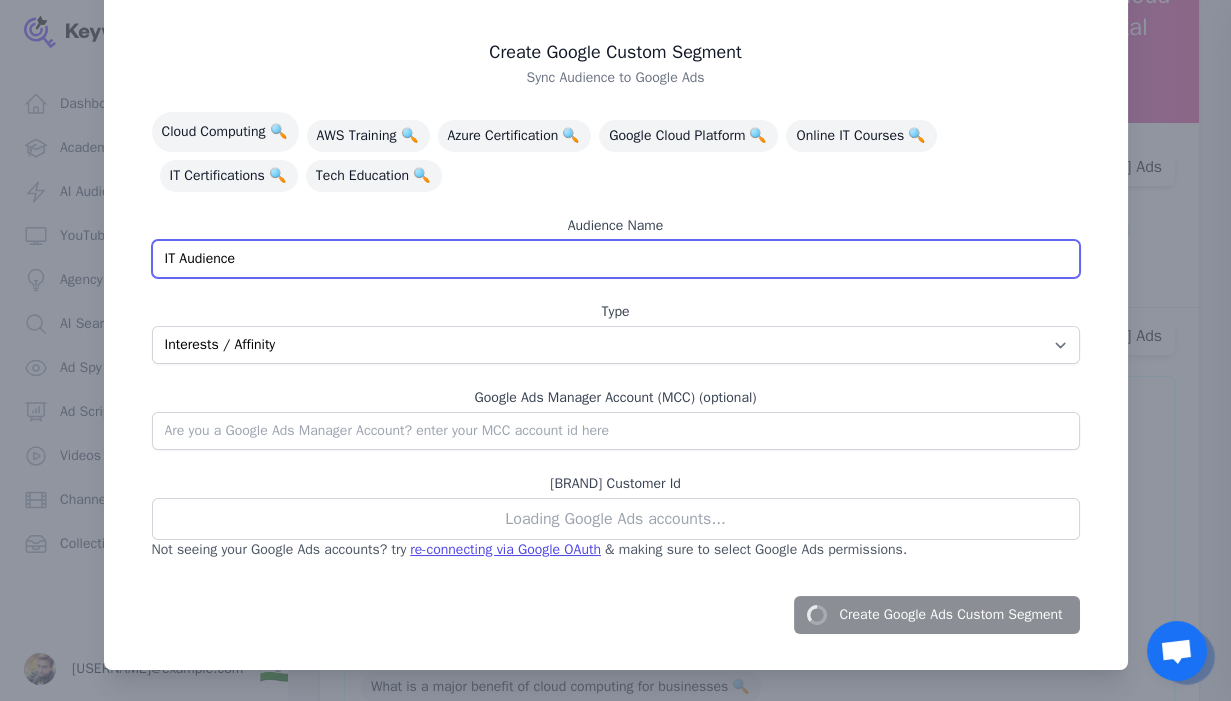 drag, startPoint x: 244, startPoint y: 254, endPoint x: 124, endPoint y: 254, distance: 120 